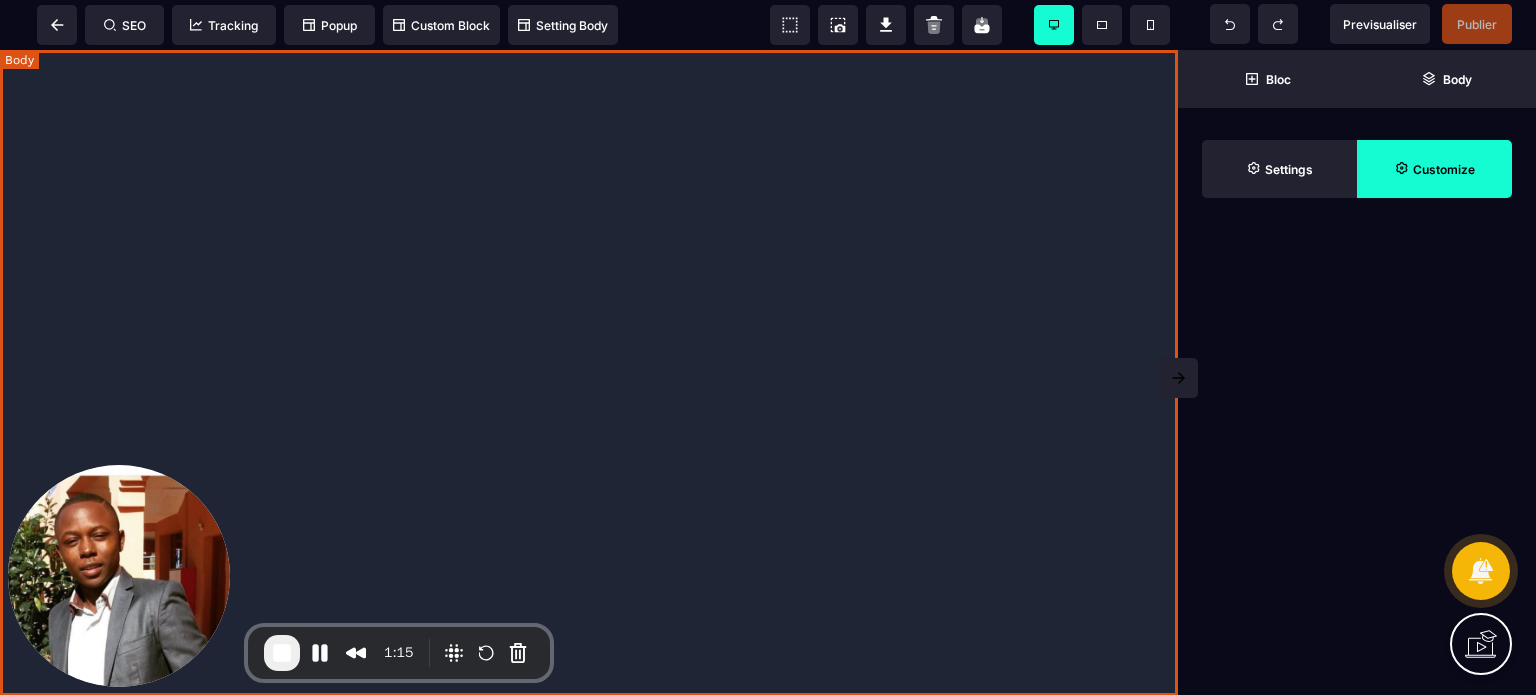 scroll, scrollTop: 0, scrollLeft: 0, axis: both 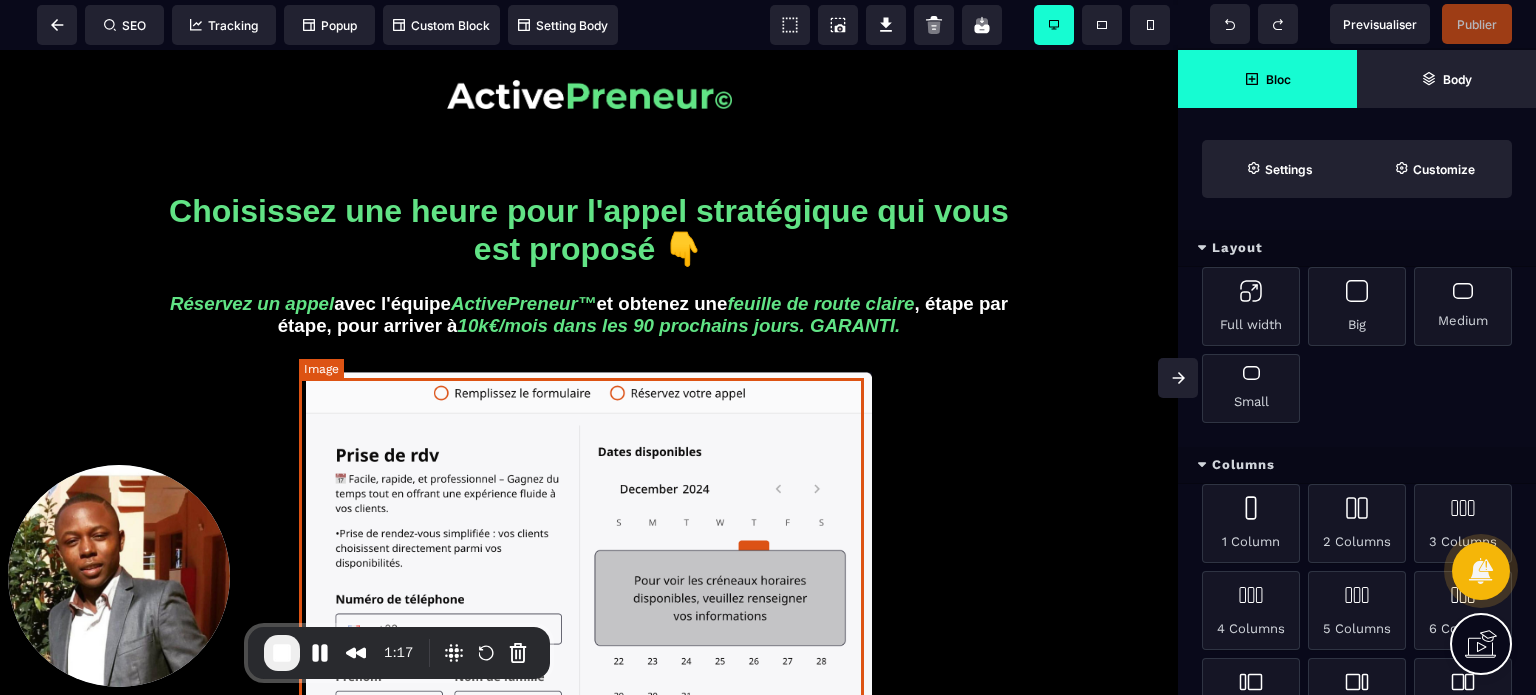 click at bounding box center (589, 614) 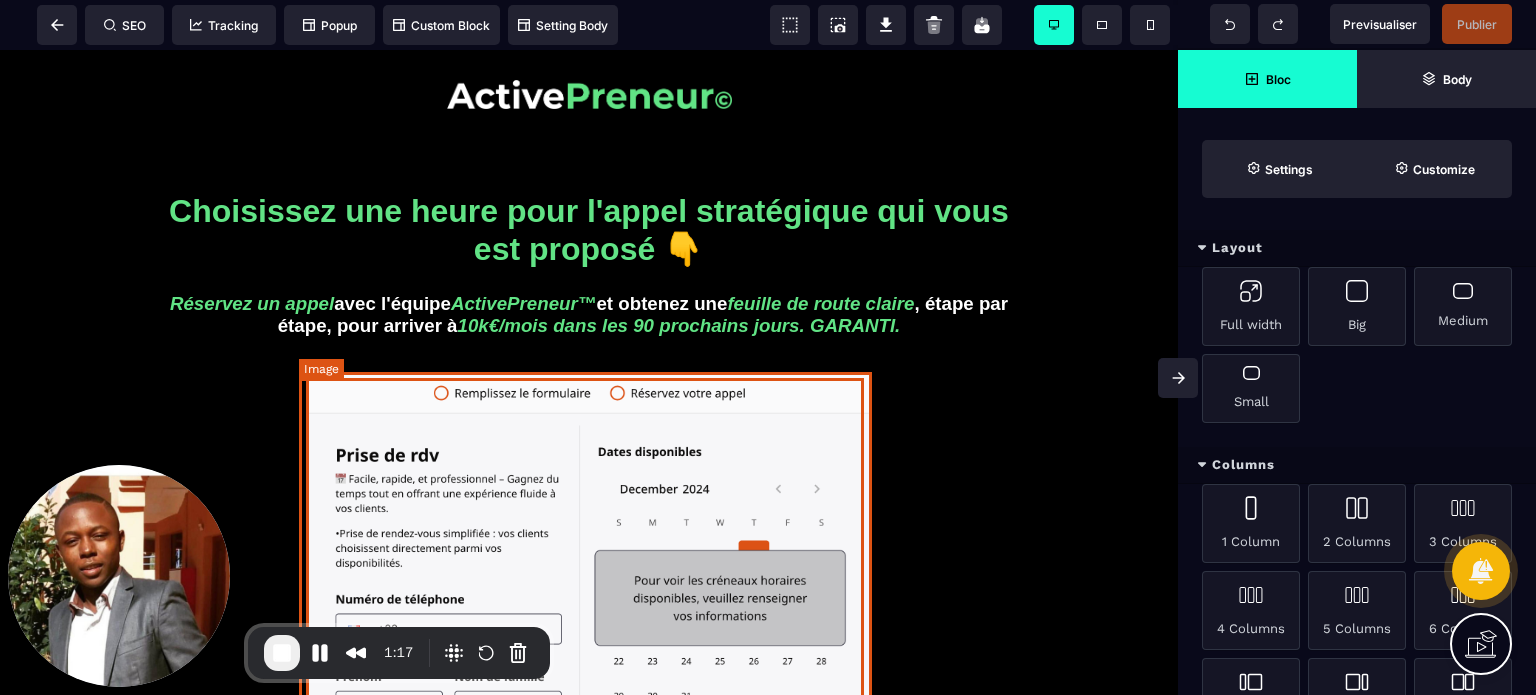 select 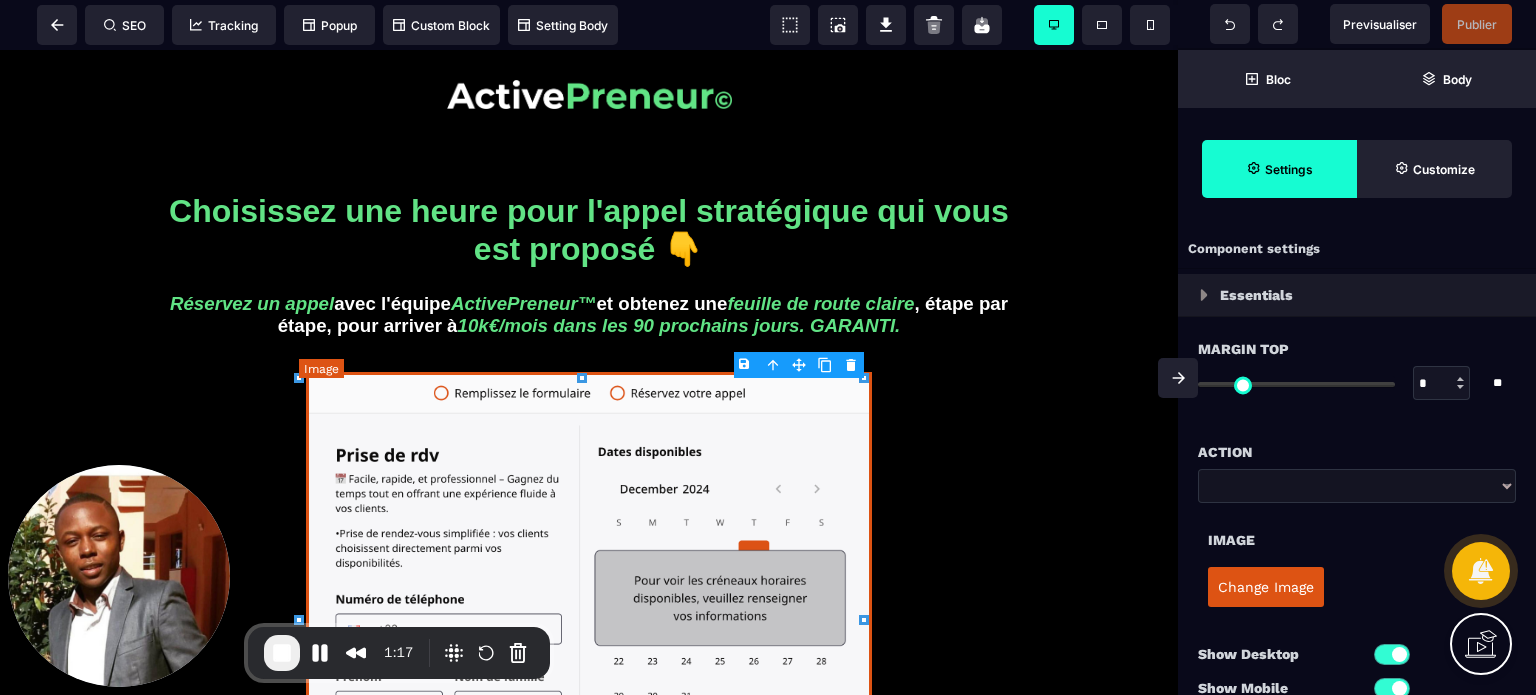 type on "*" 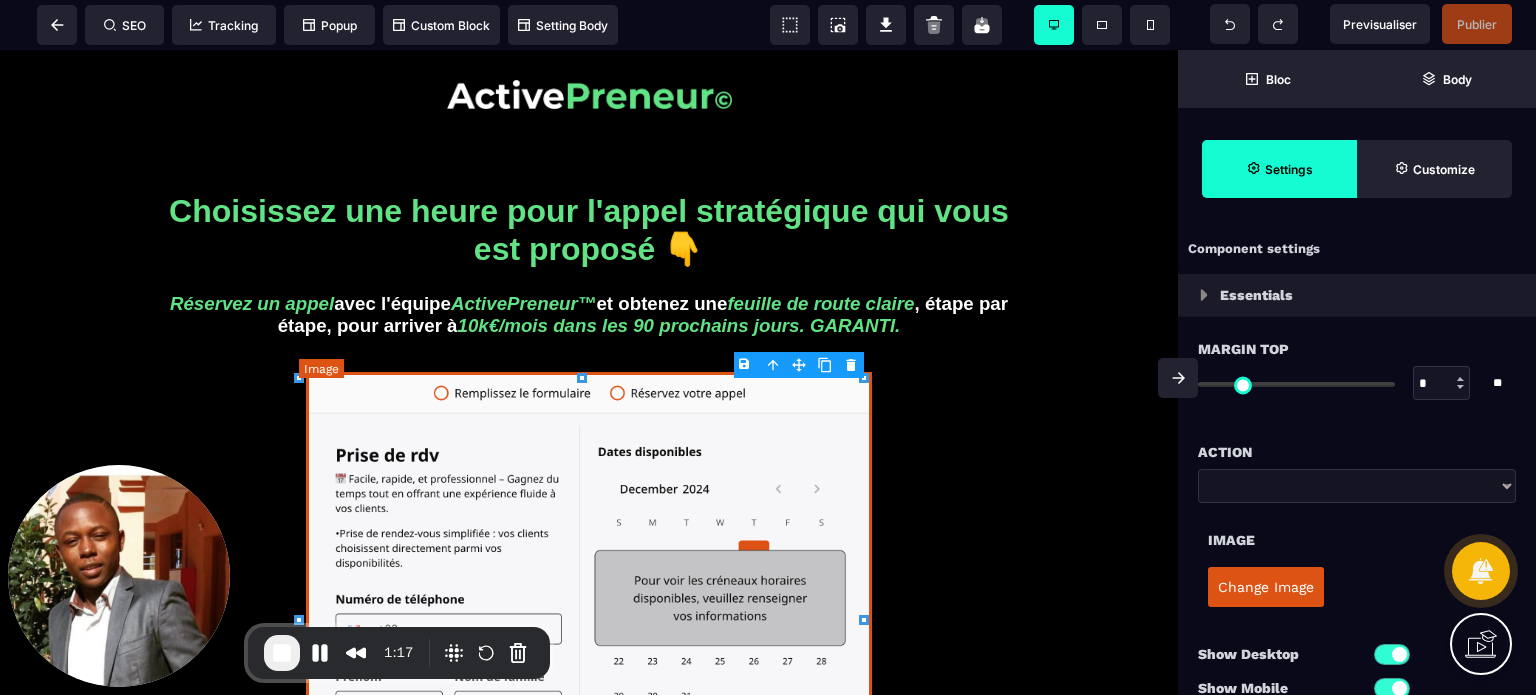 type on "**" 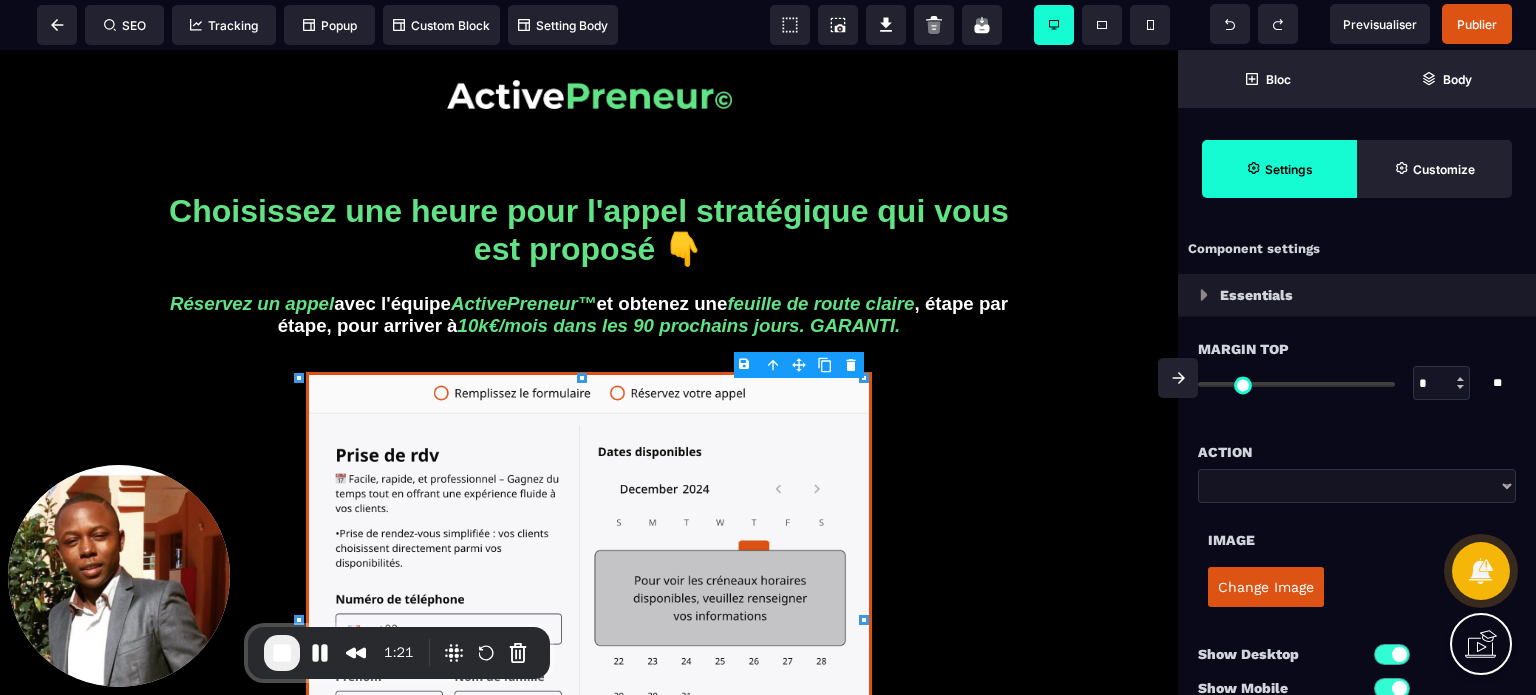 click on "B I U S
A *******
Image
SEO
Tracking
Popup" at bounding box center [768, 347] 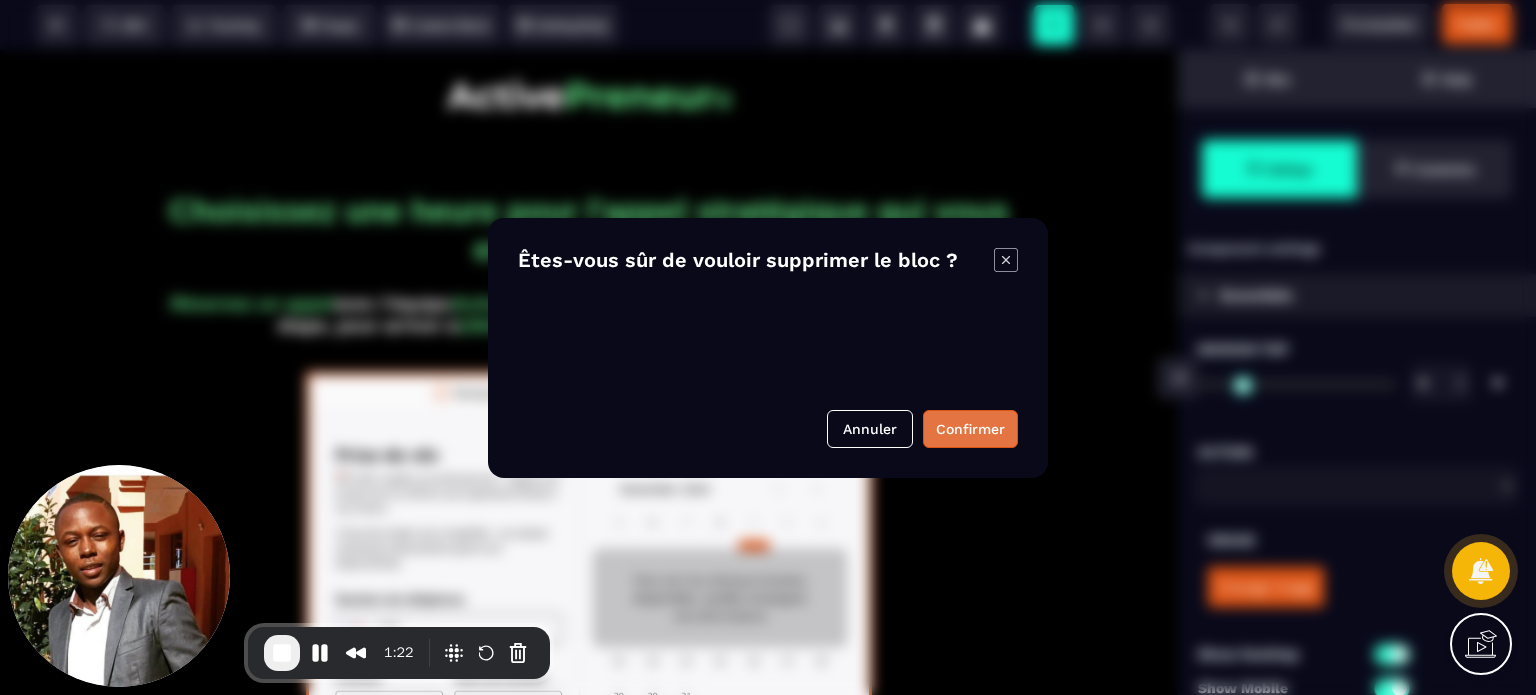 click on "Confirmer" at bounding box center (970, 429) 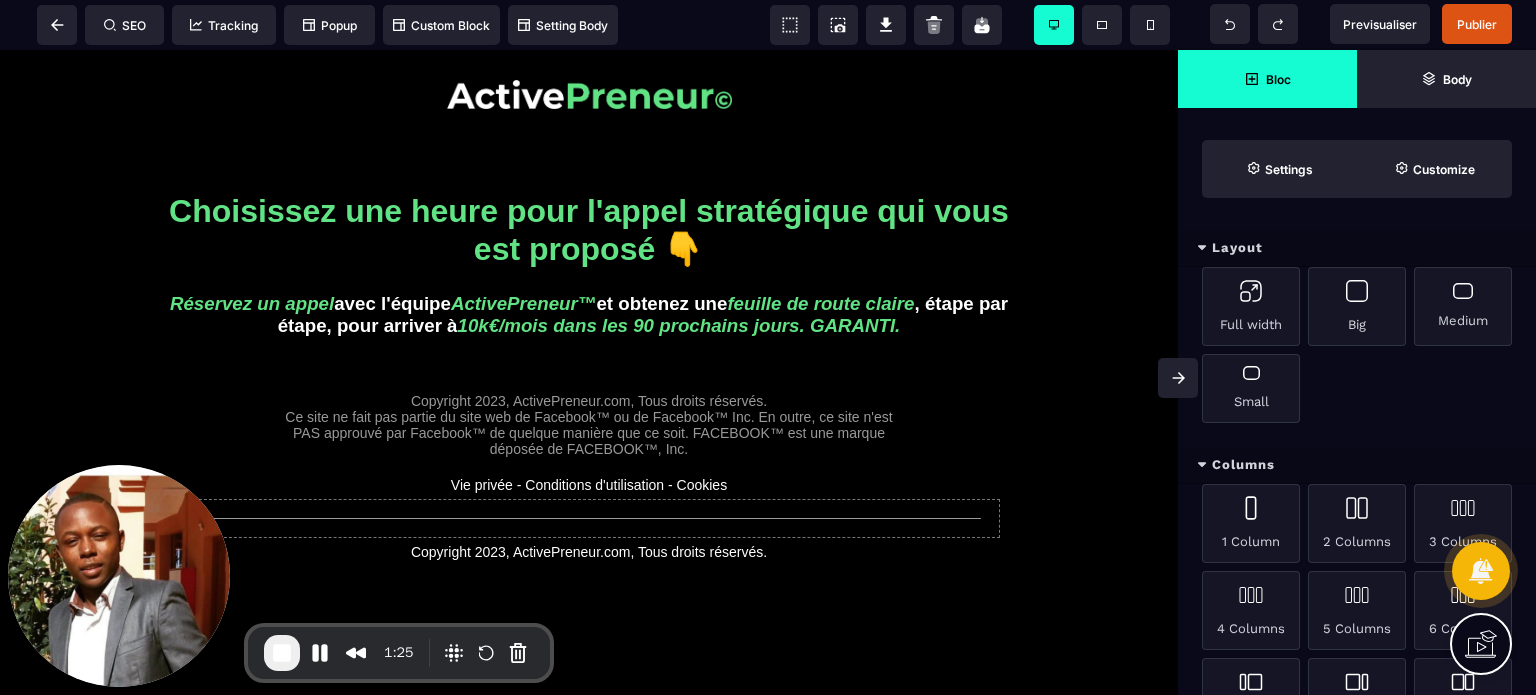 click on "Layout" at bounding box center (1357, 248) 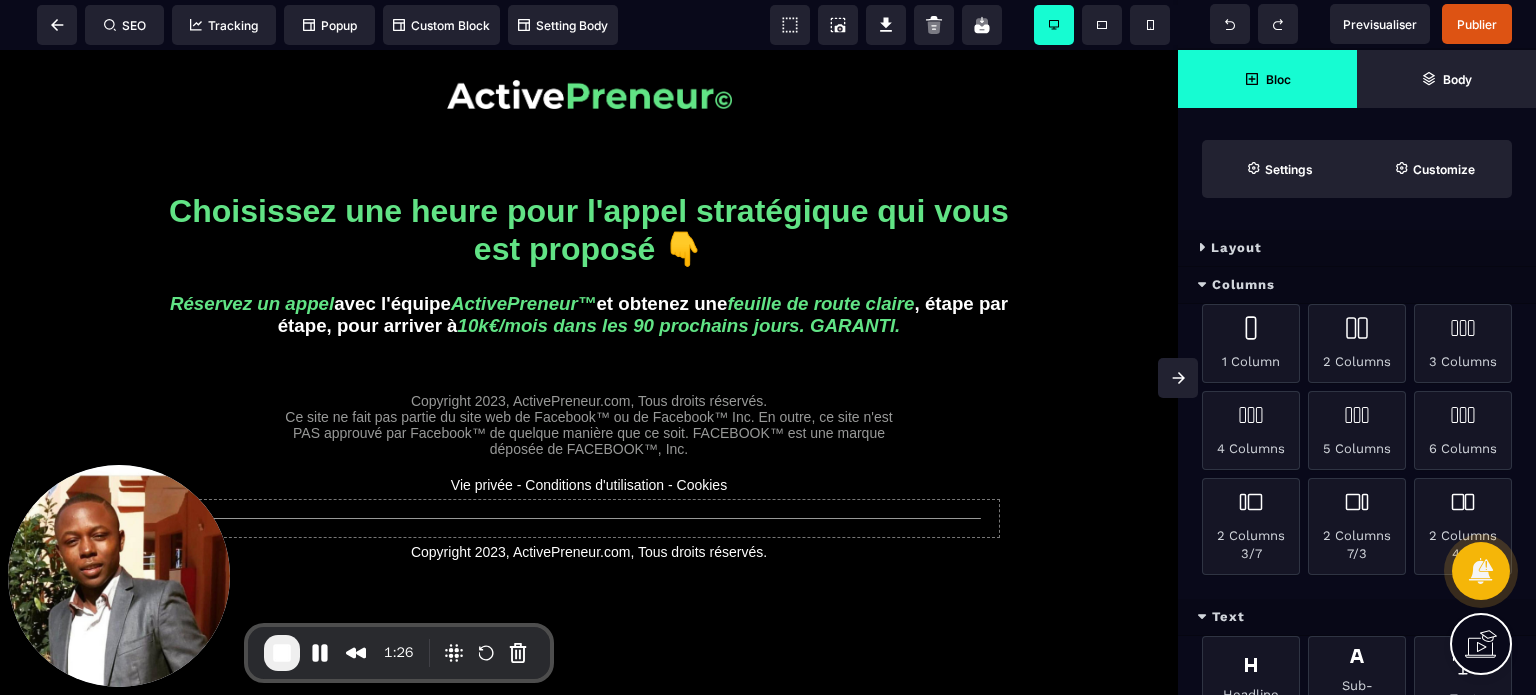 click on "Columns" at bounding box center [1357, 285] 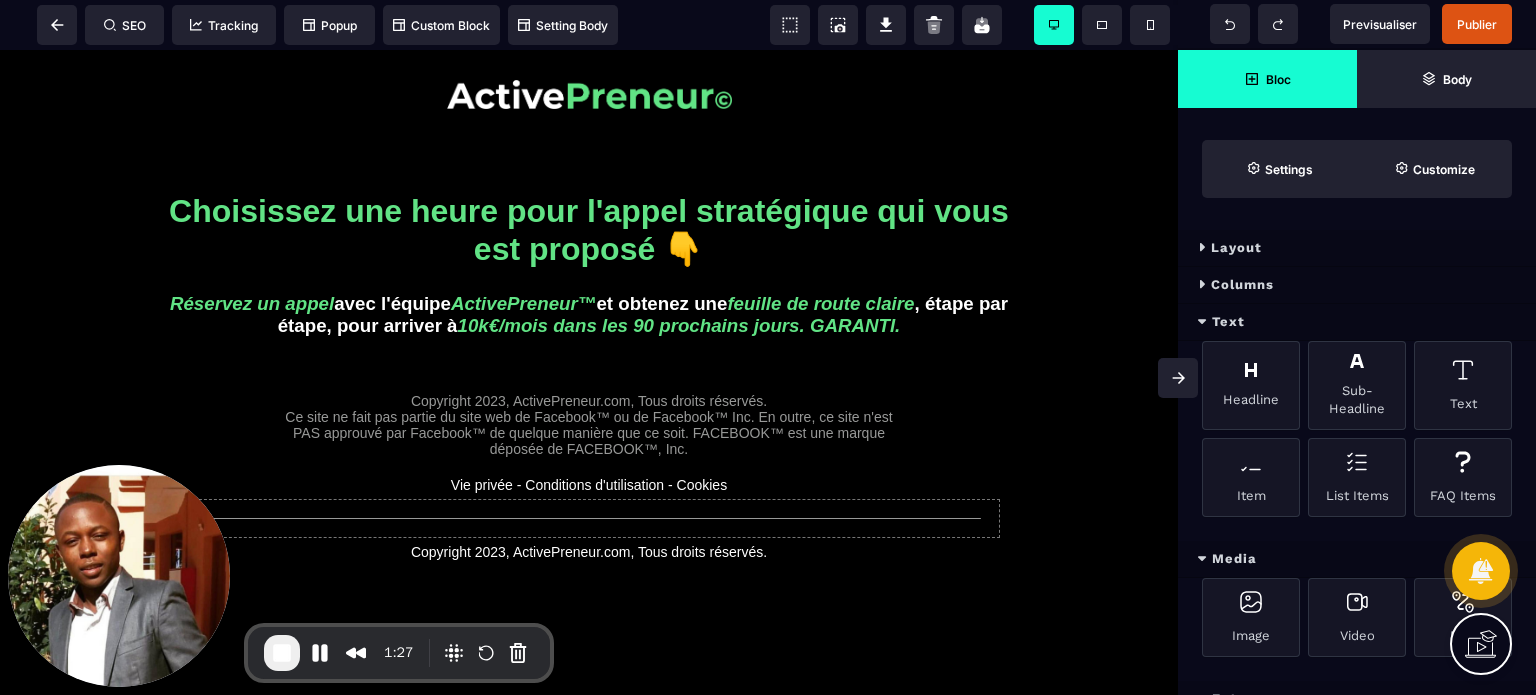 click on "Text" at bounding box center (1357, 322) 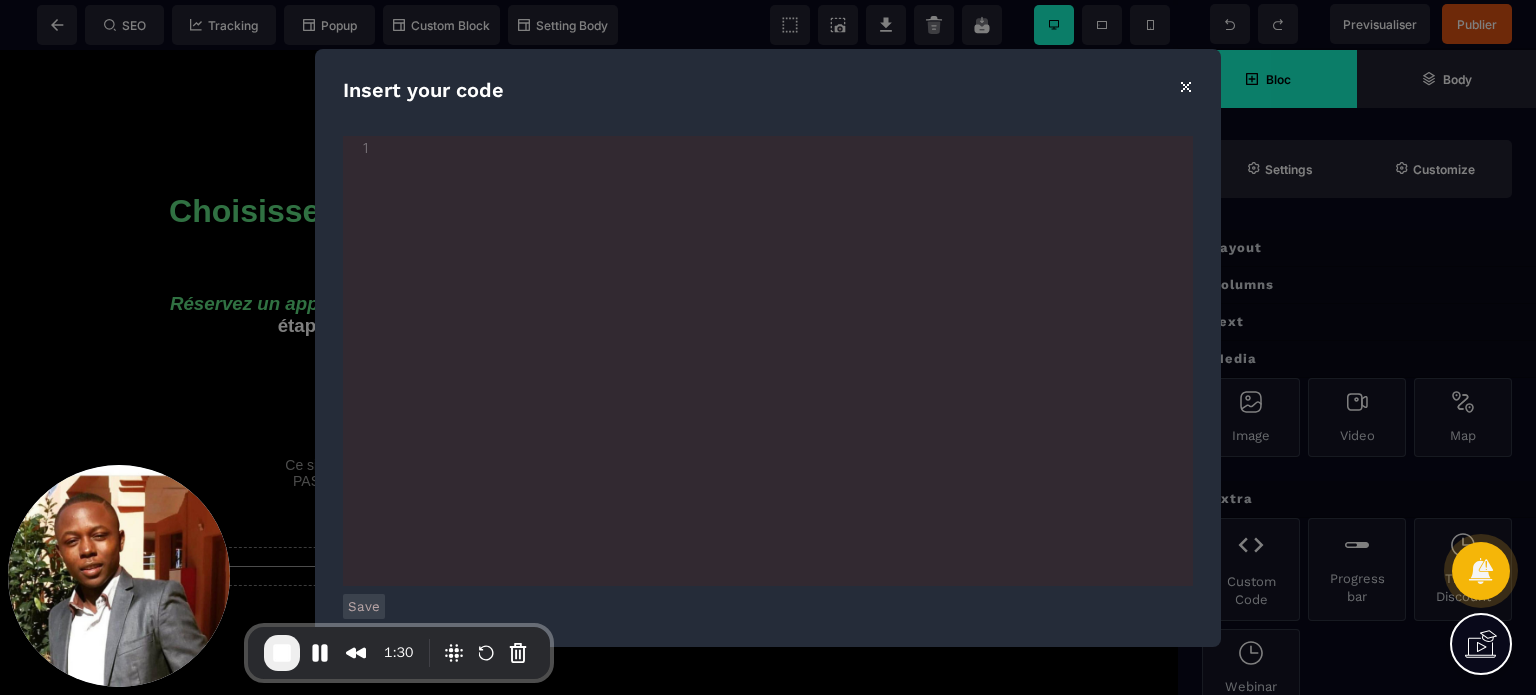 click on "​" at bounding box center [786, 150] 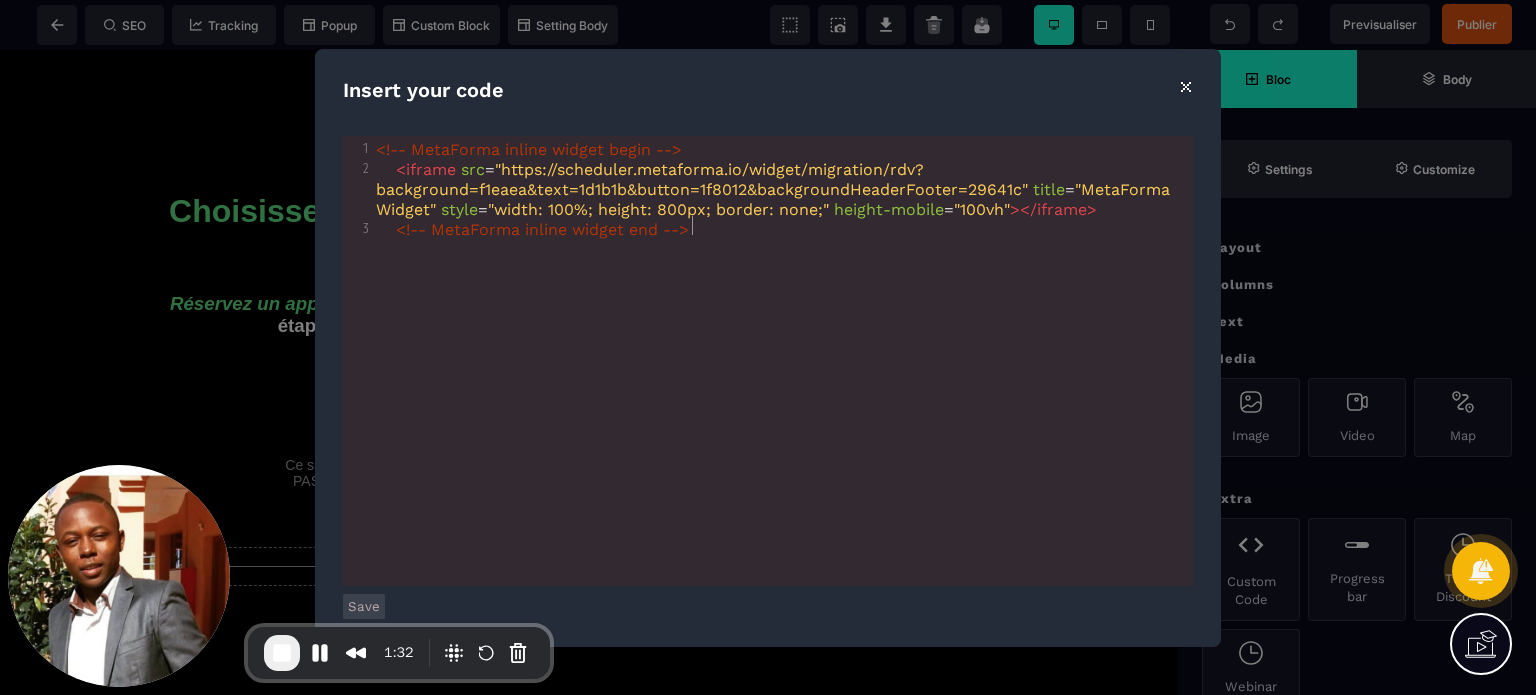click on "Save" at bounding box center (364, 606) 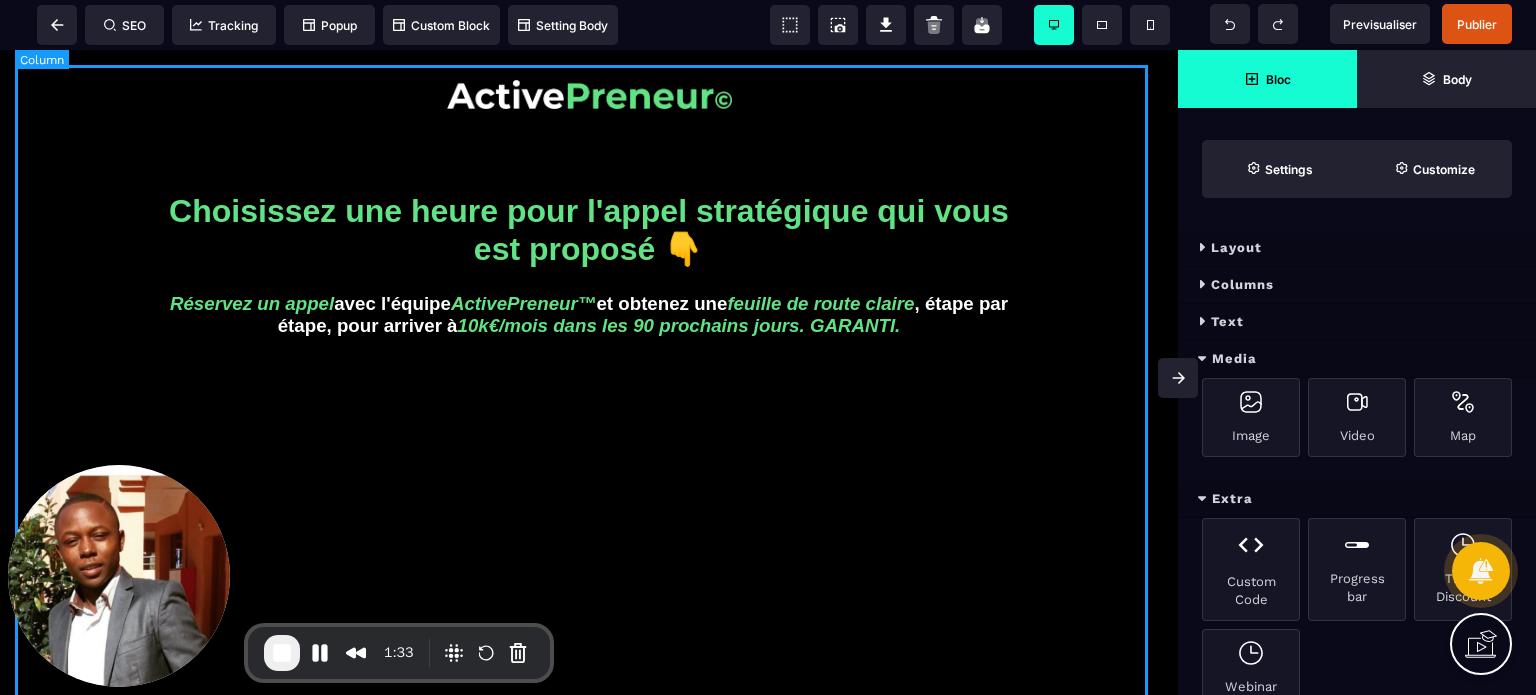 scroll, scrollTop: 0, scrollLeft: 0, axis: both 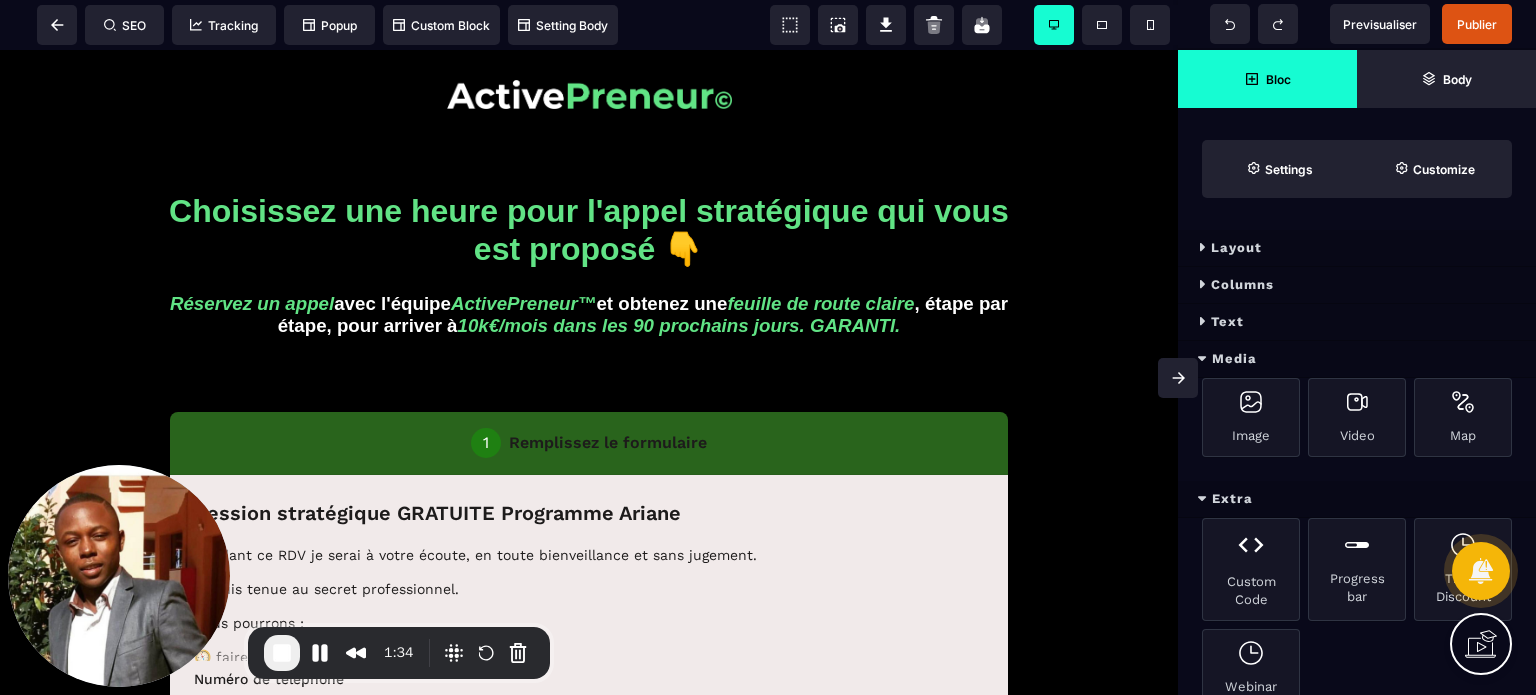 click 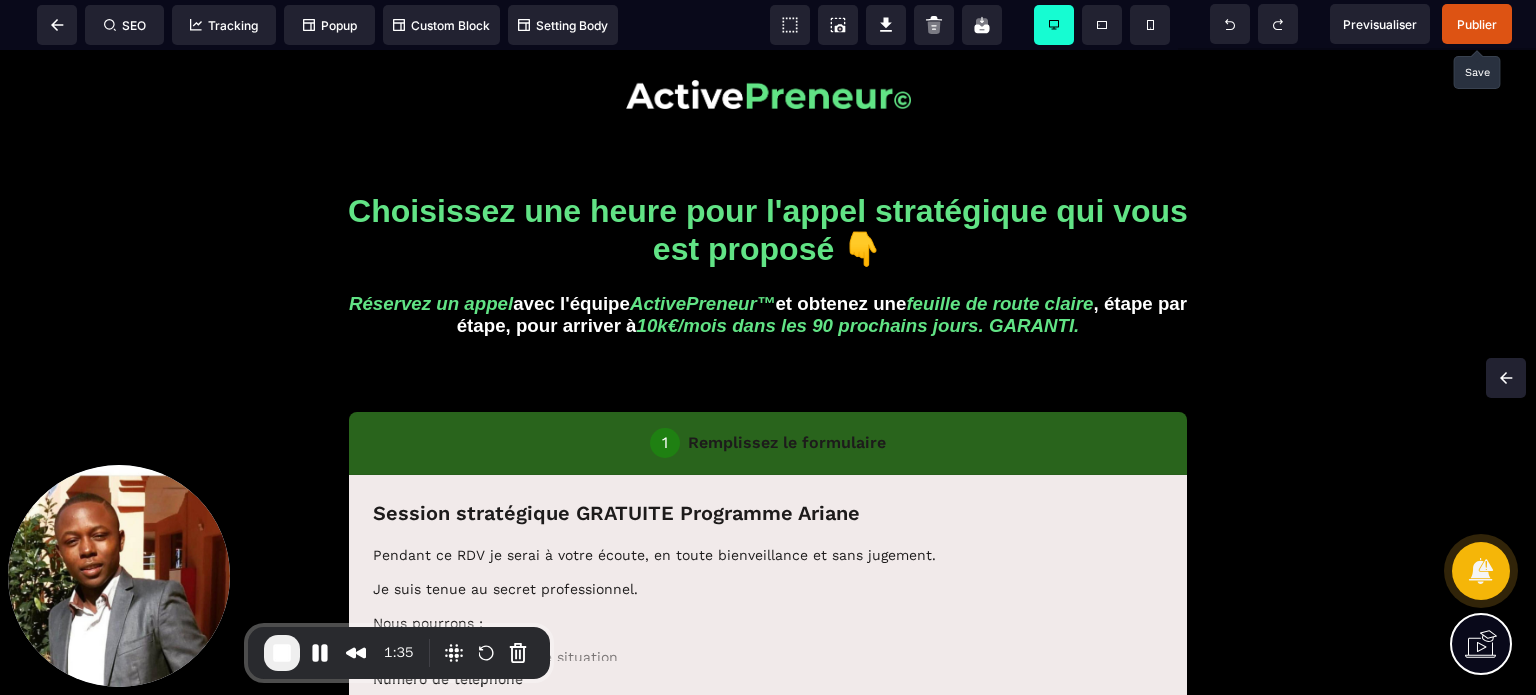 click on "Publier" at bounding box center (1477, 24) 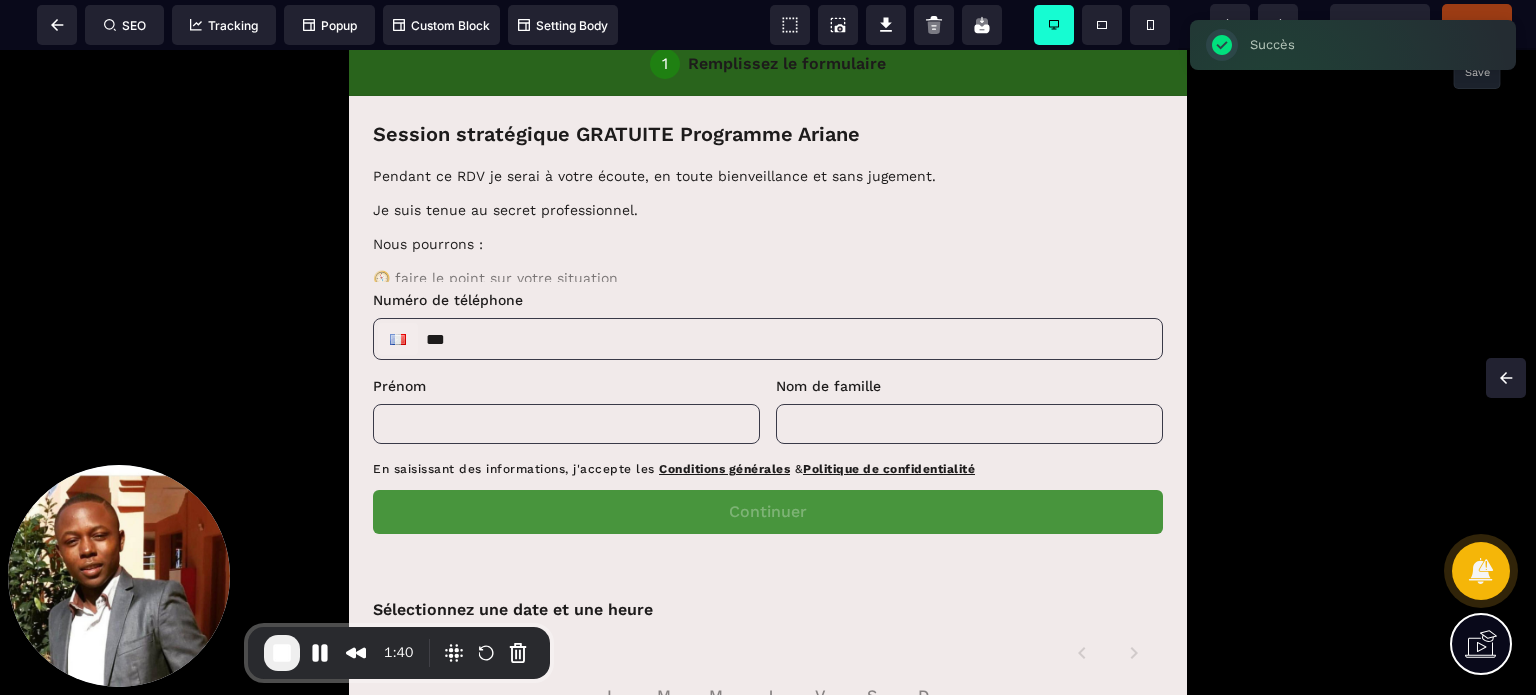 scroll, scrollTop: 399, scrollLeft: 0, axis: vertical 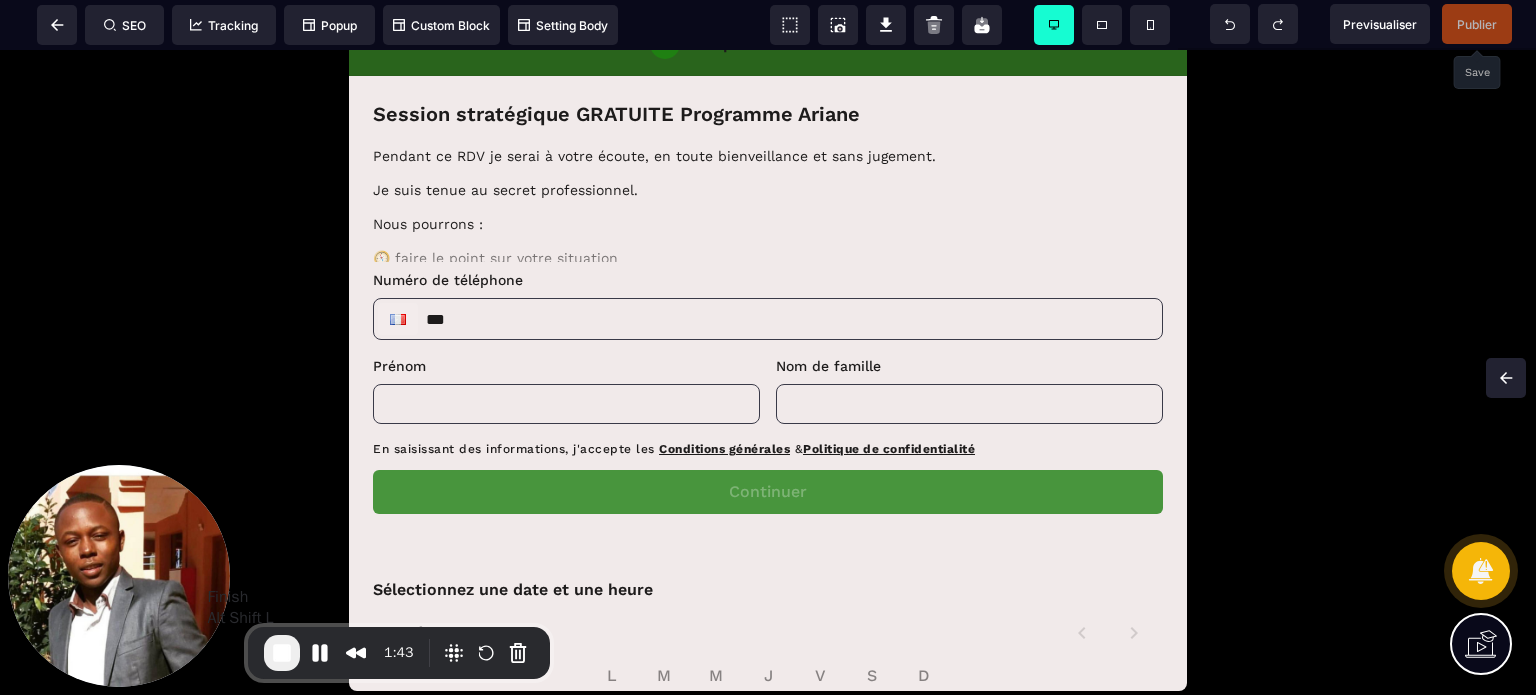 click at bounding box center [282, 653] 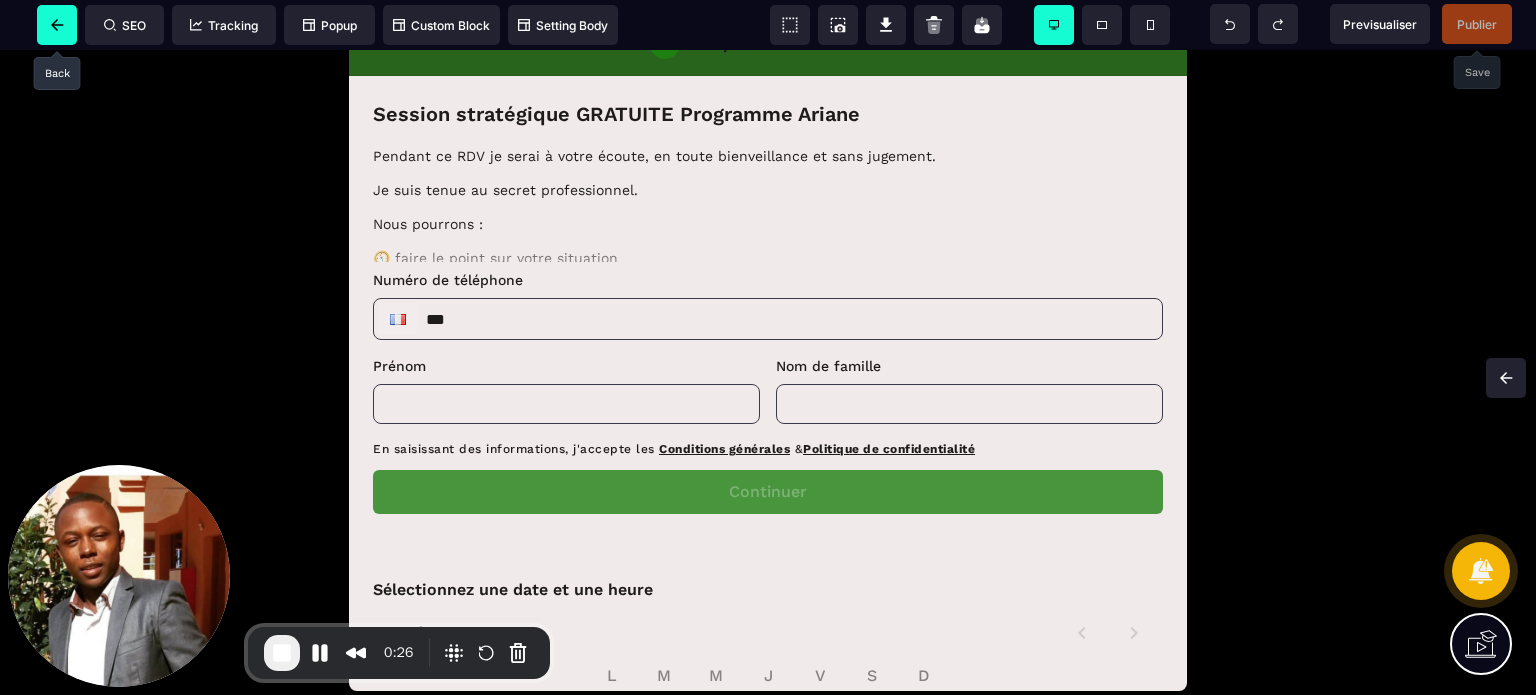 click at bounding box center (57, 25) 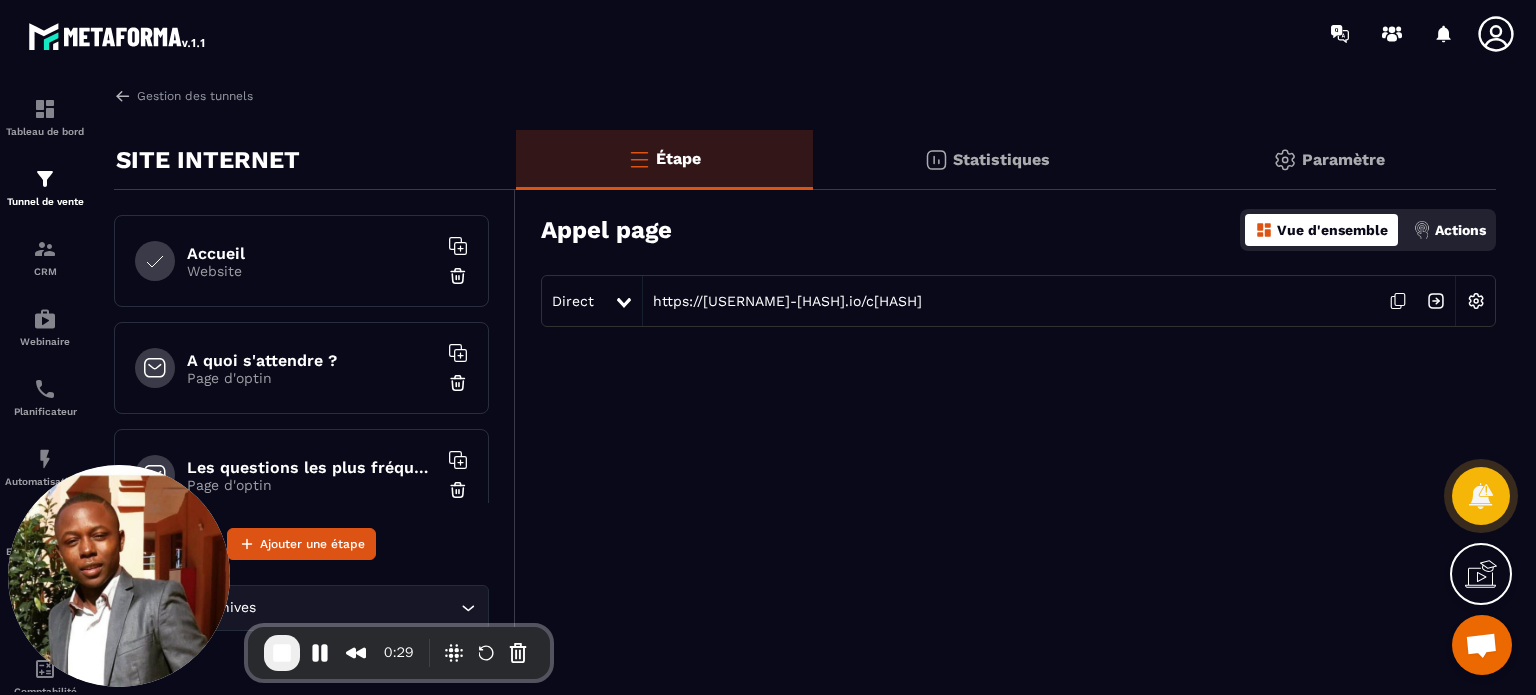 click 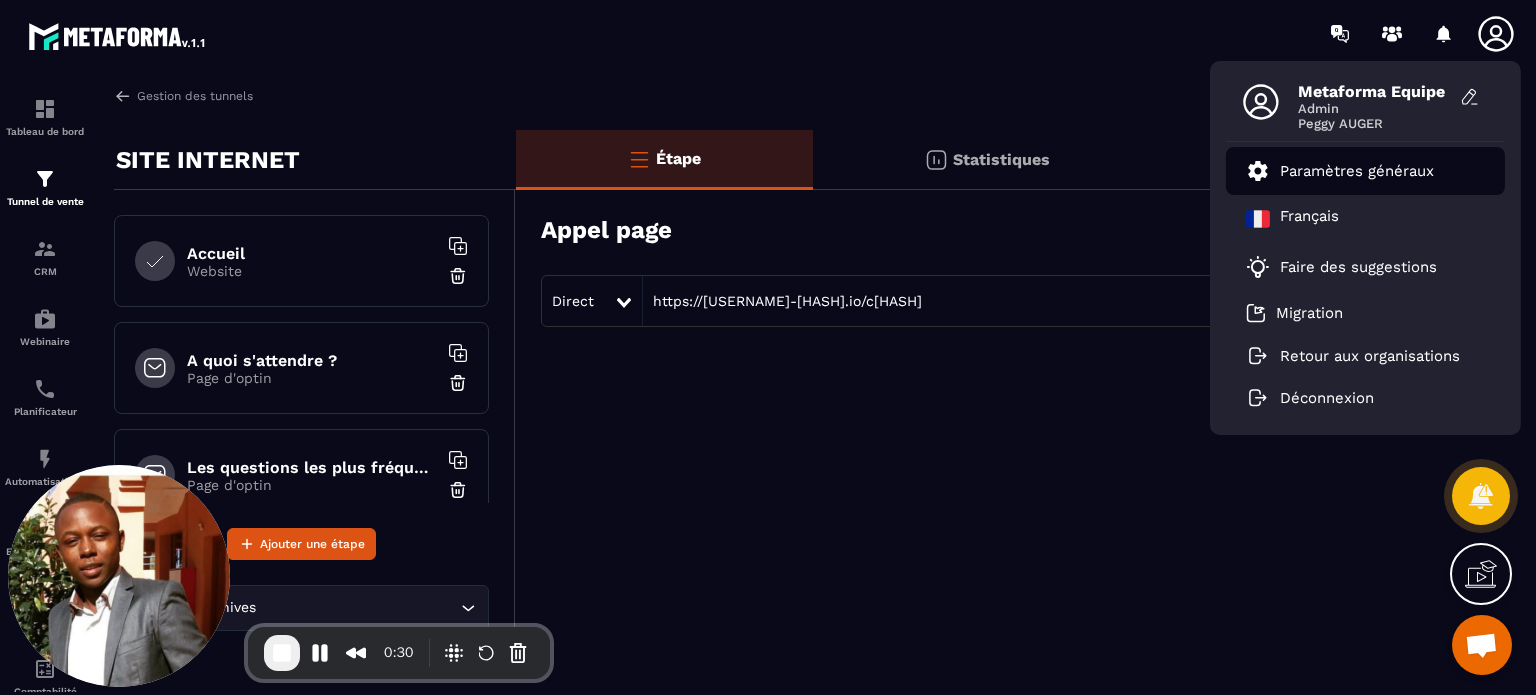 click on "Paramètres généraux" at bounding box center (1357, 171) 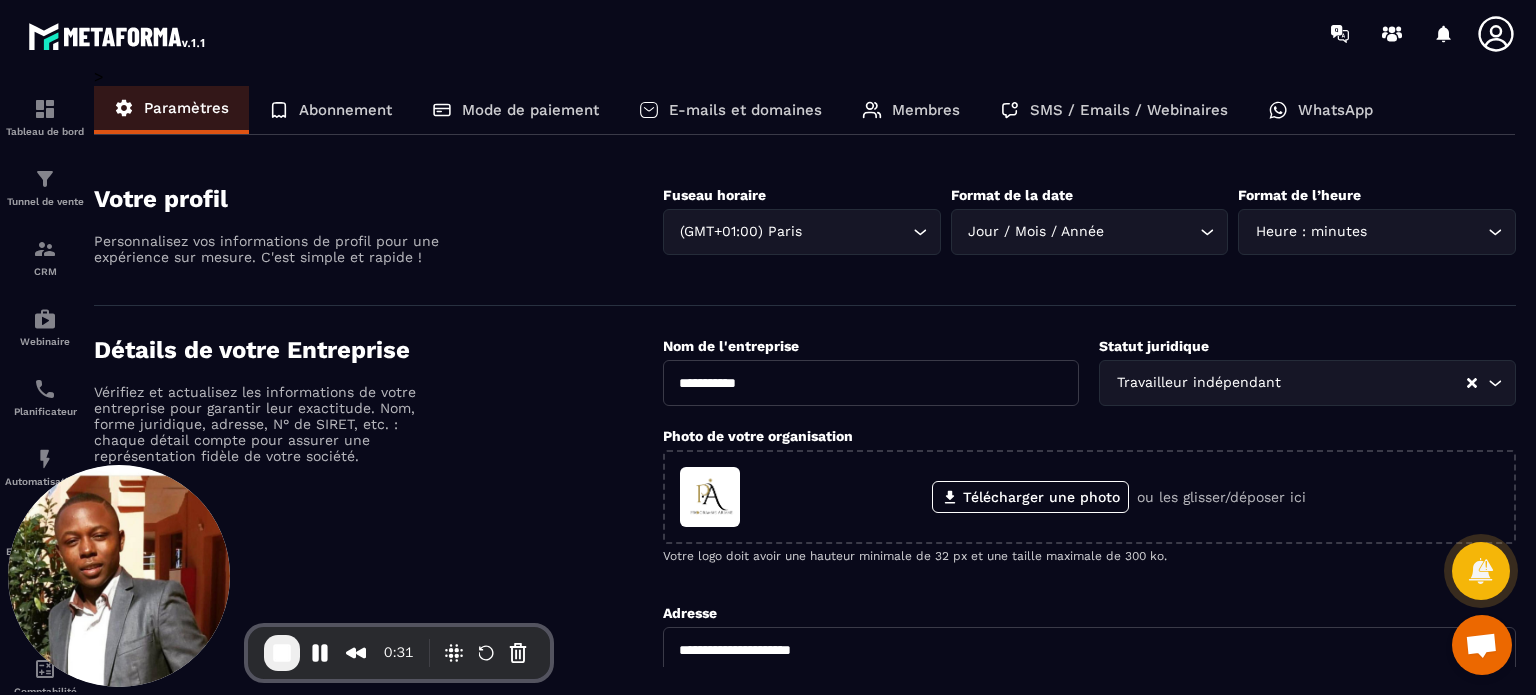 click on "E-mails et domaines" at bounding box center (745, 110) 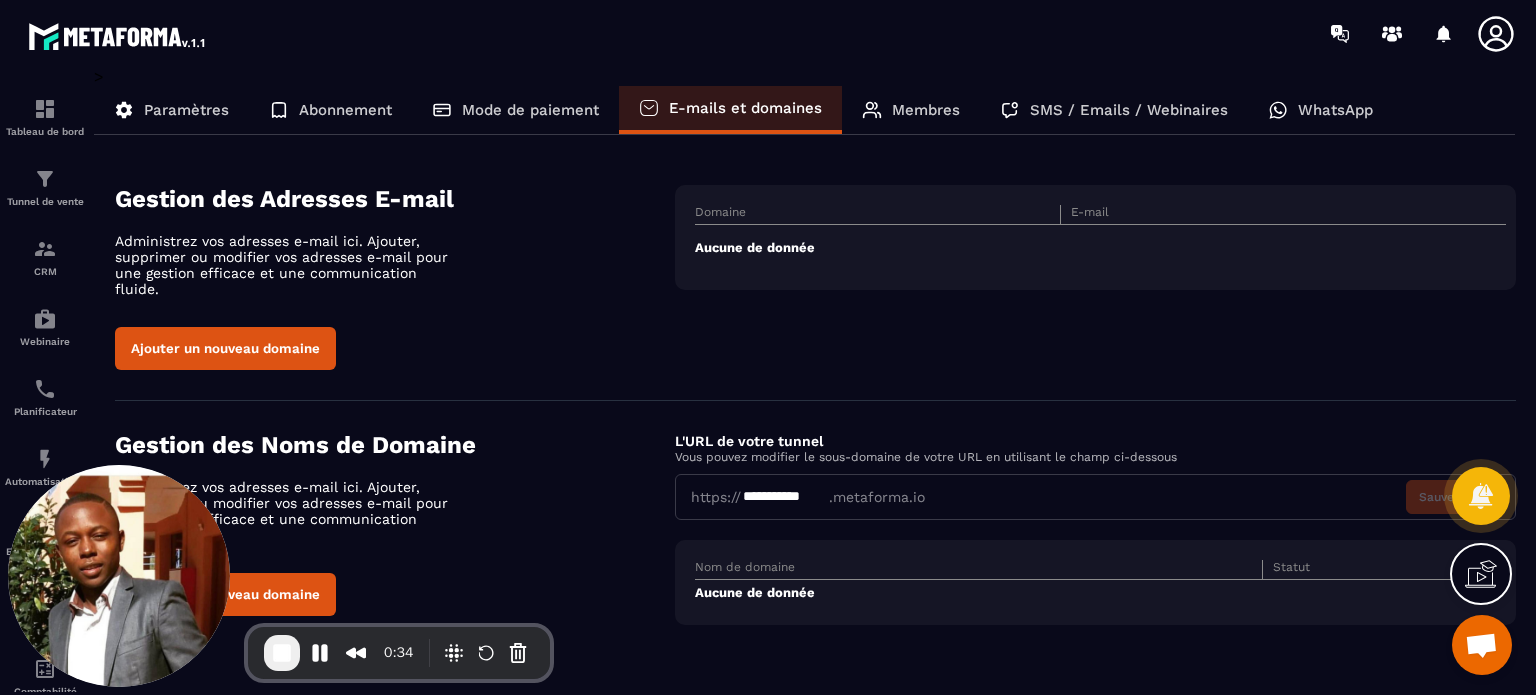 click on "Ajouter un nouveau domaine" at bounding box center [225, 348] 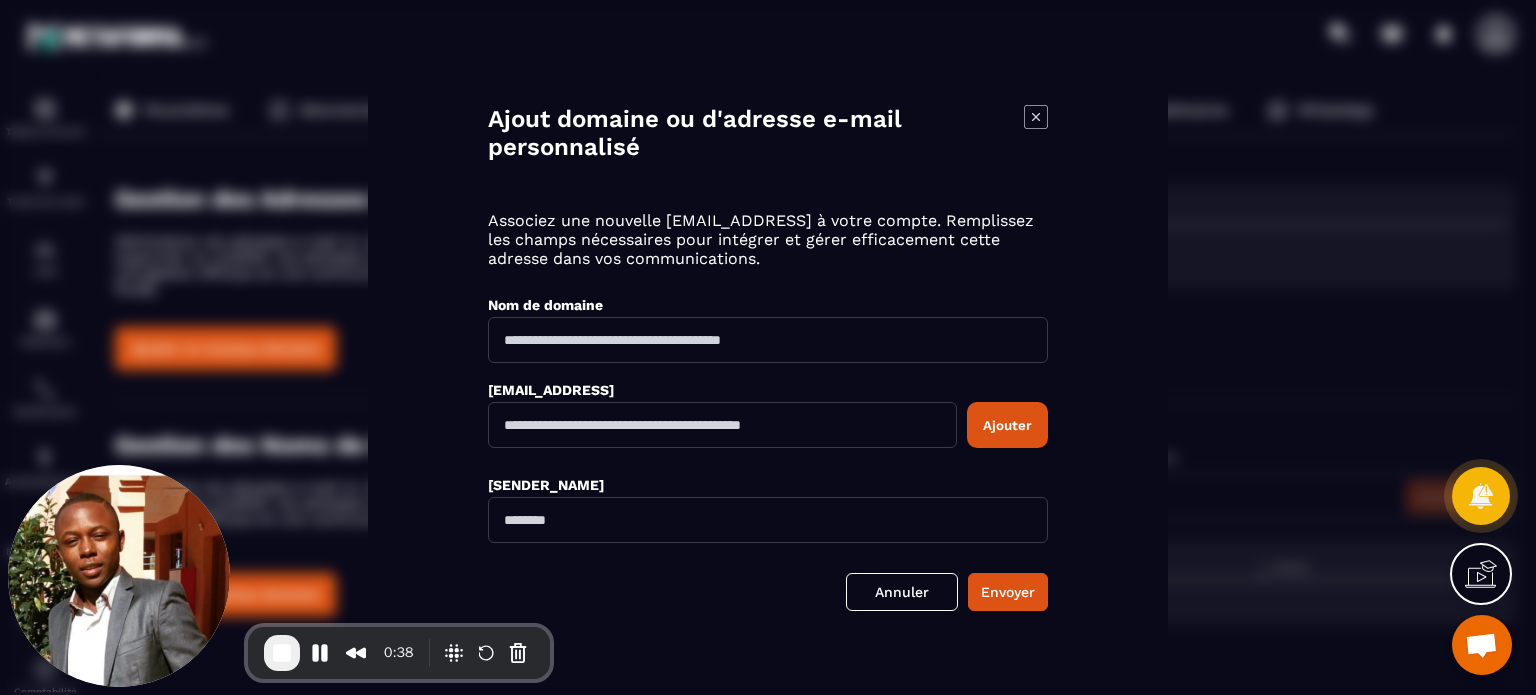 click 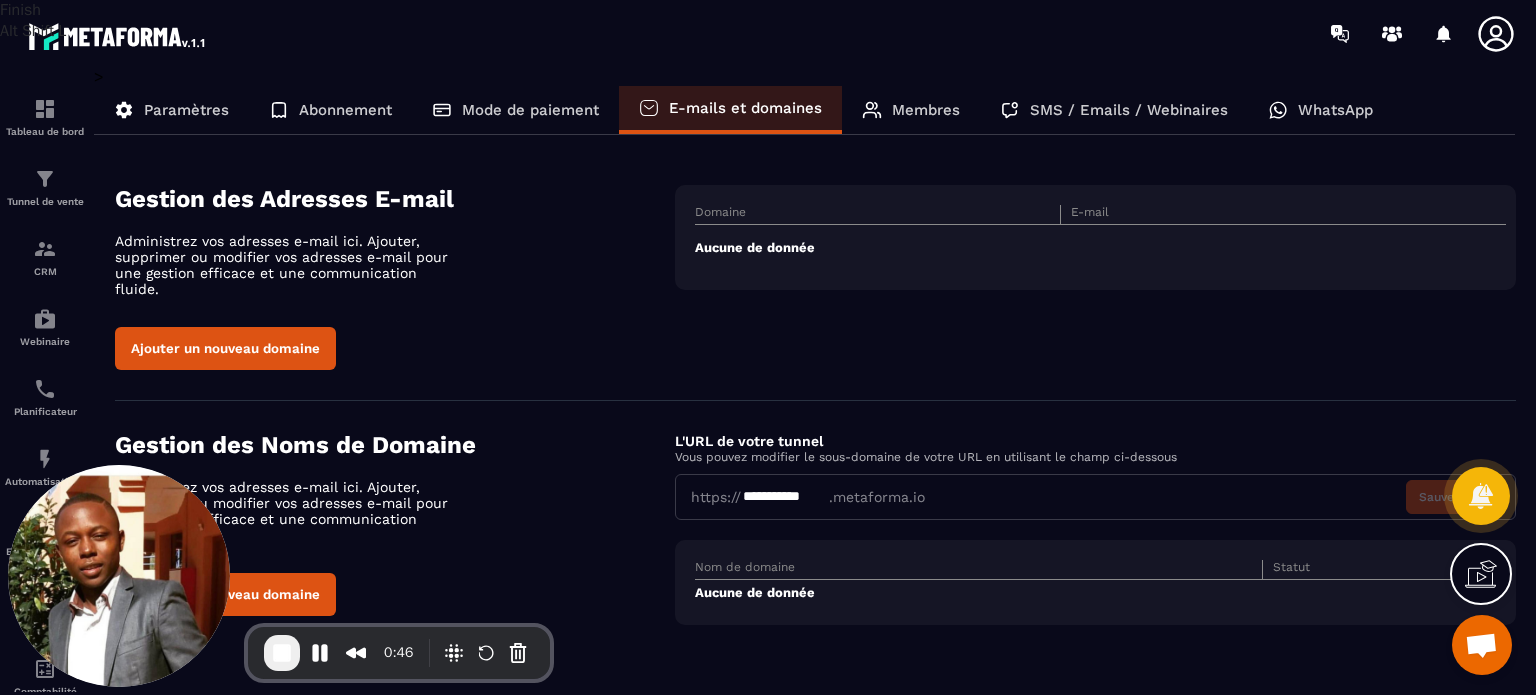 click at bounding box center (282, 653) 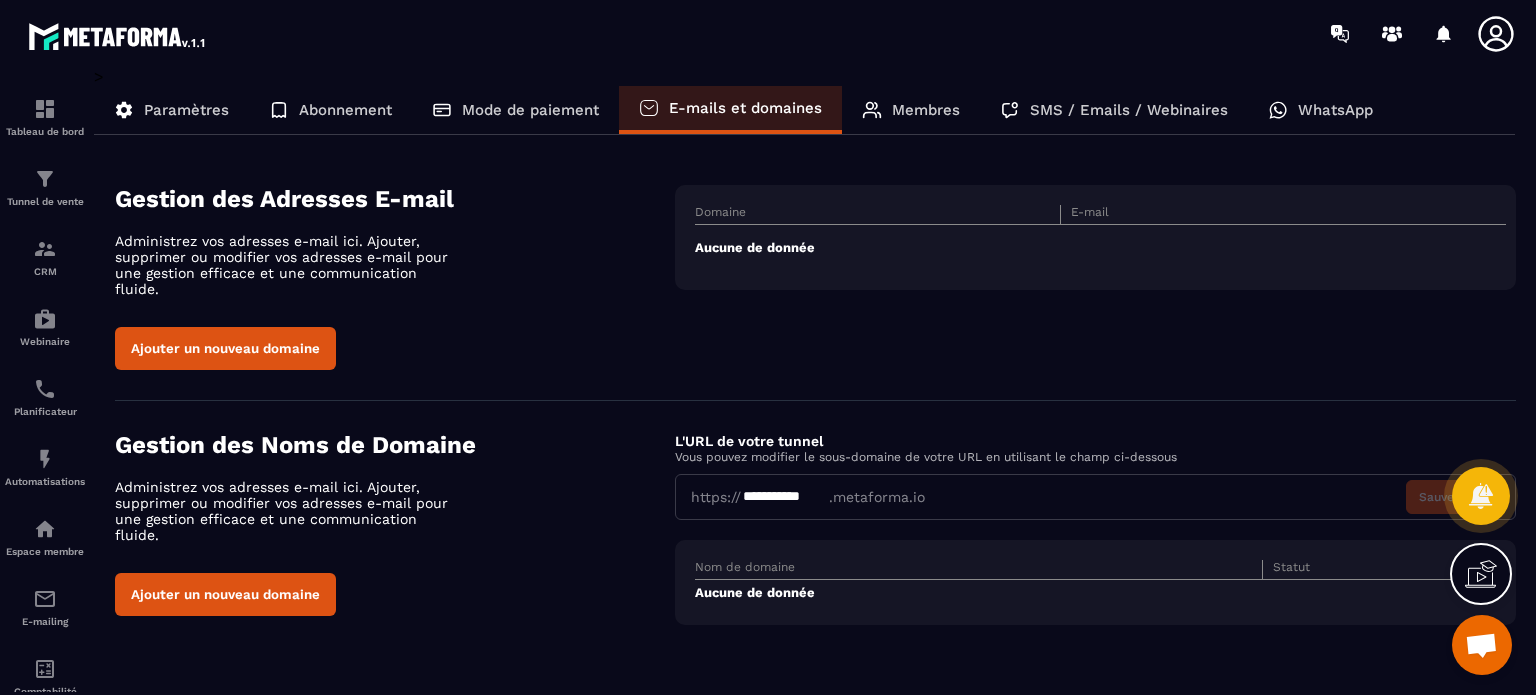 click on "Paramètres" 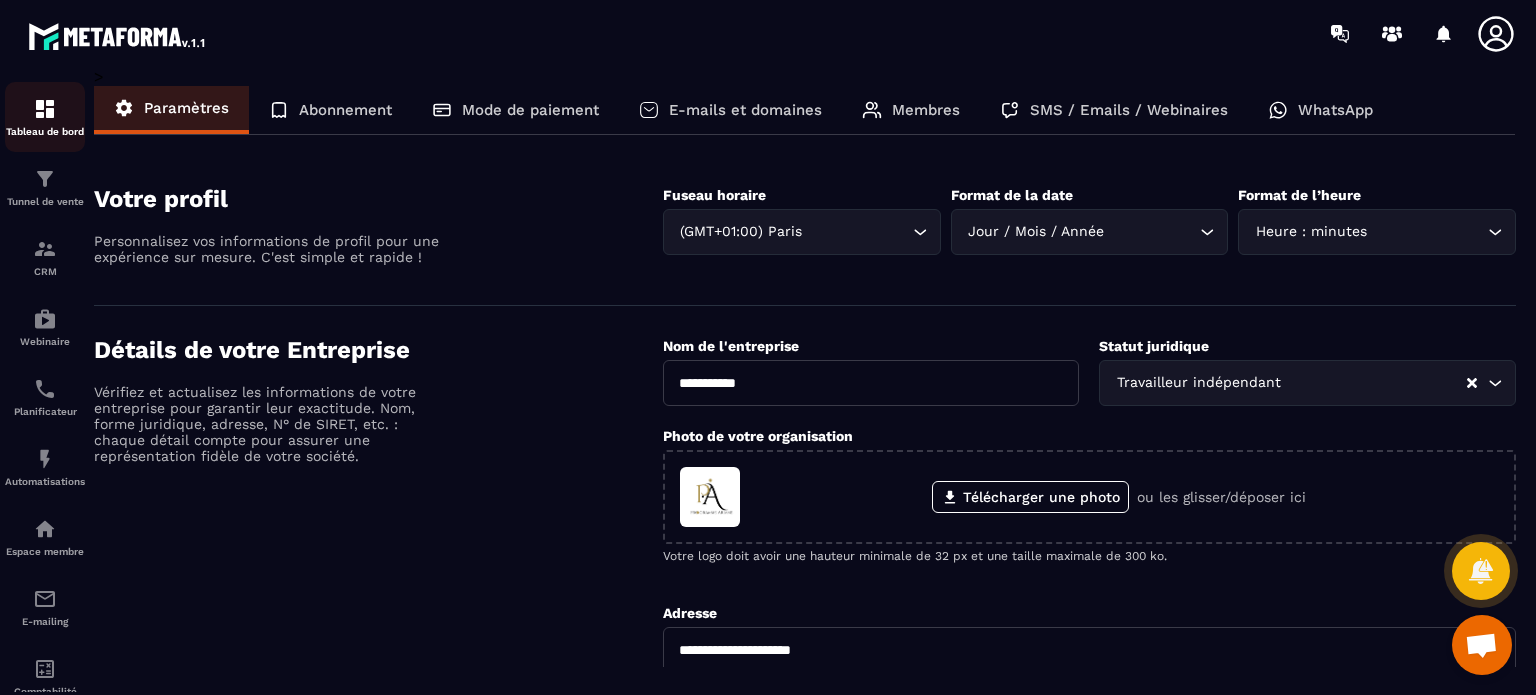 click at bounding box center (45, 109) 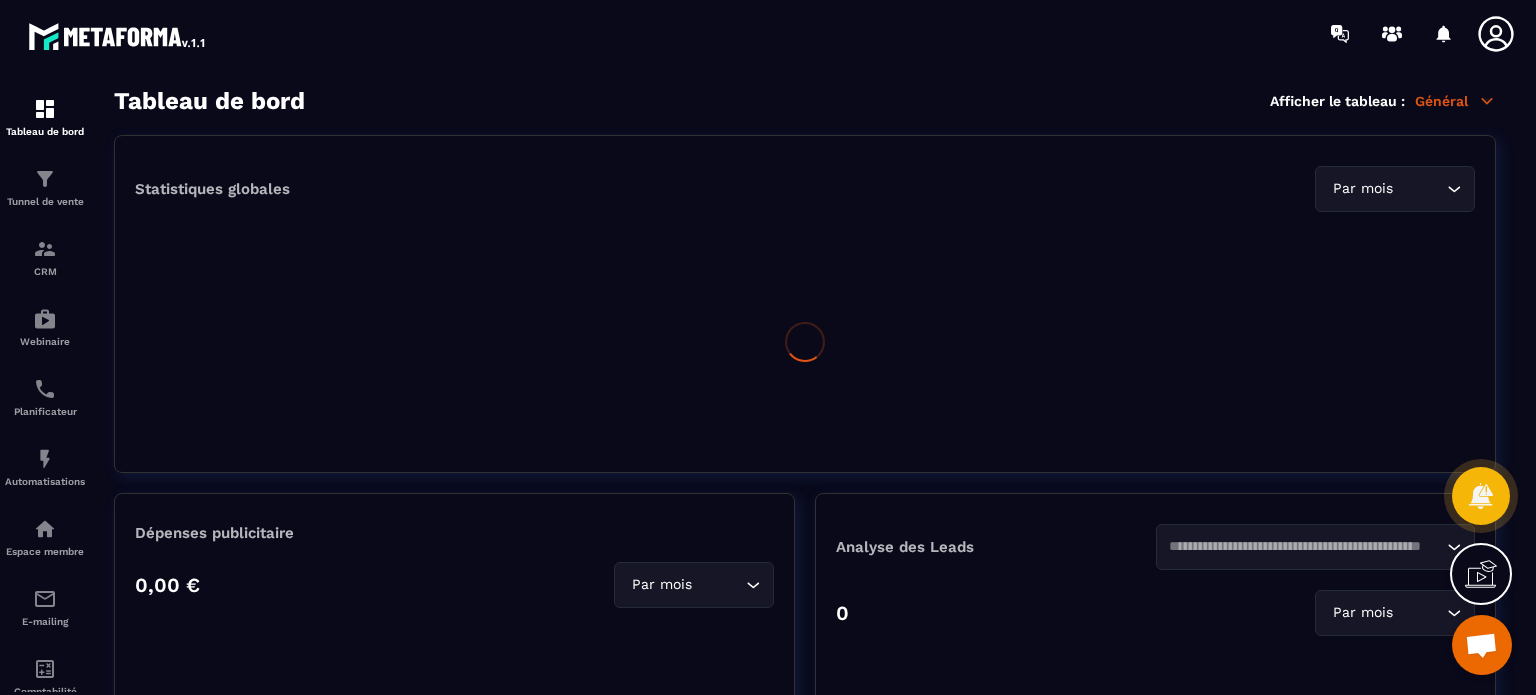 click 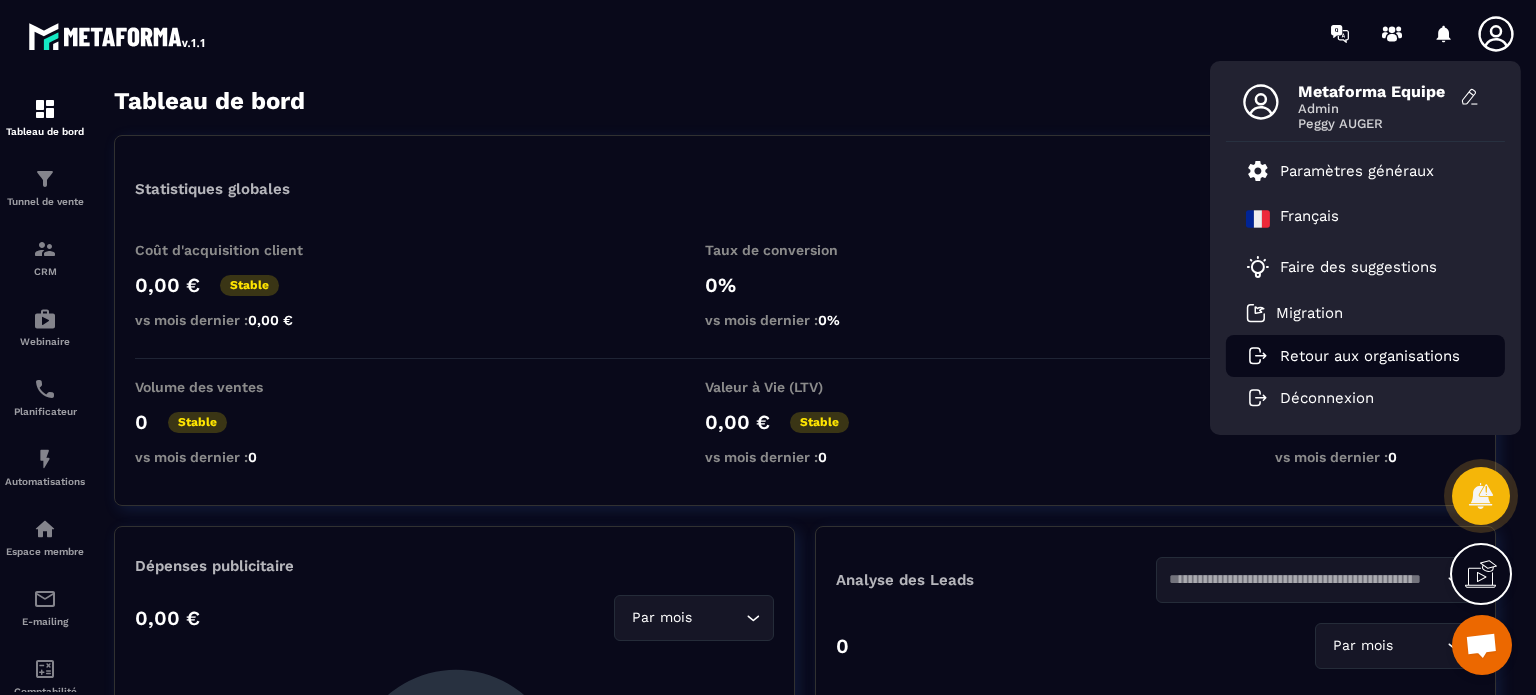 click on "Retour aux organisations" at bounding box center (1370, 356) 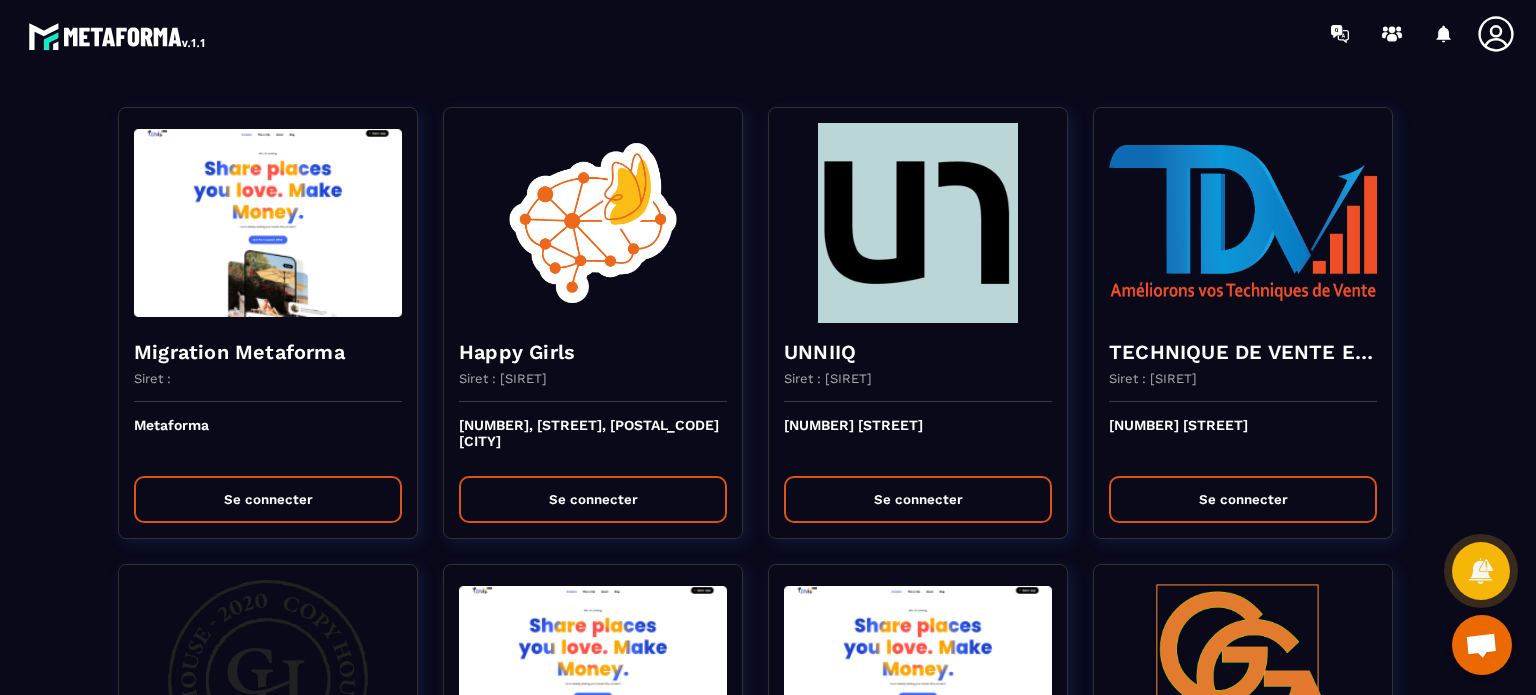 click at bounding box center [885, 33] 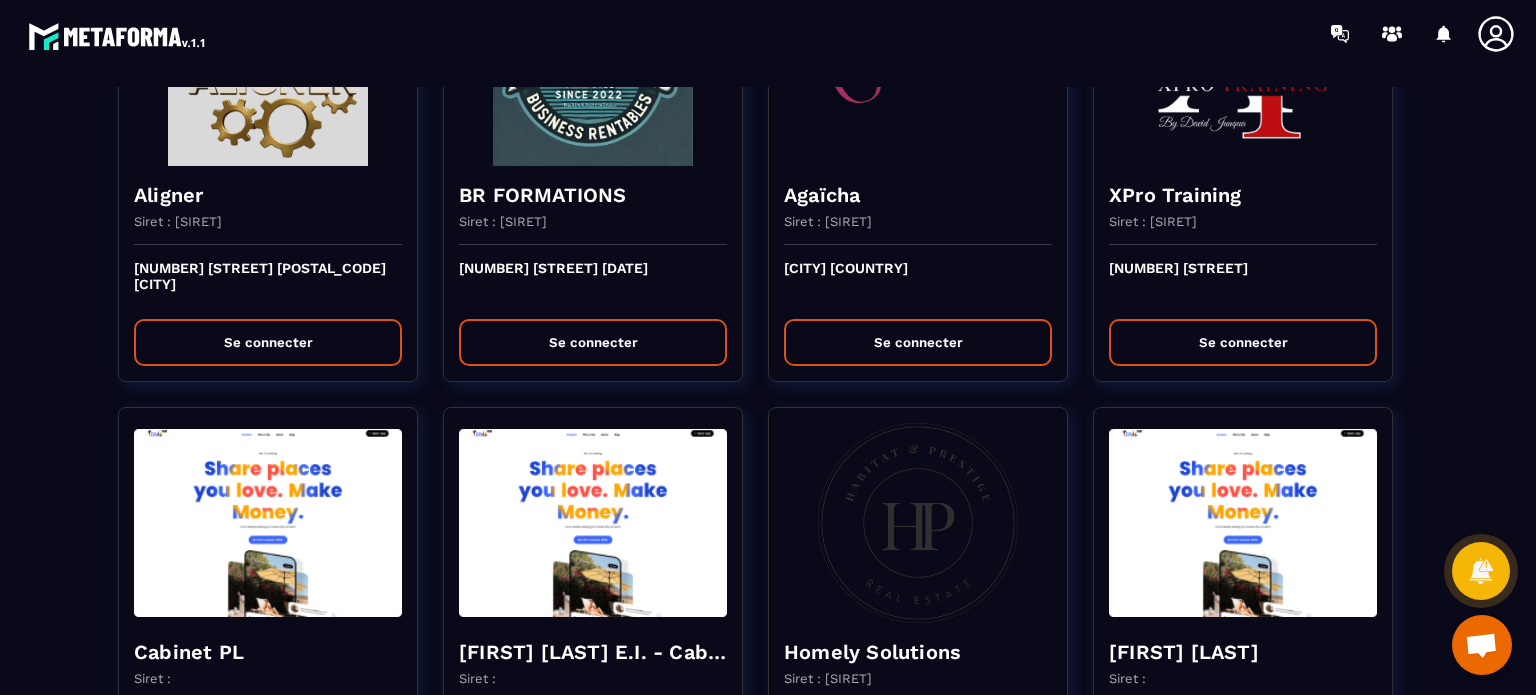 scroll, scrollTop: 1600, scrollLeft: 0, axis: vertical 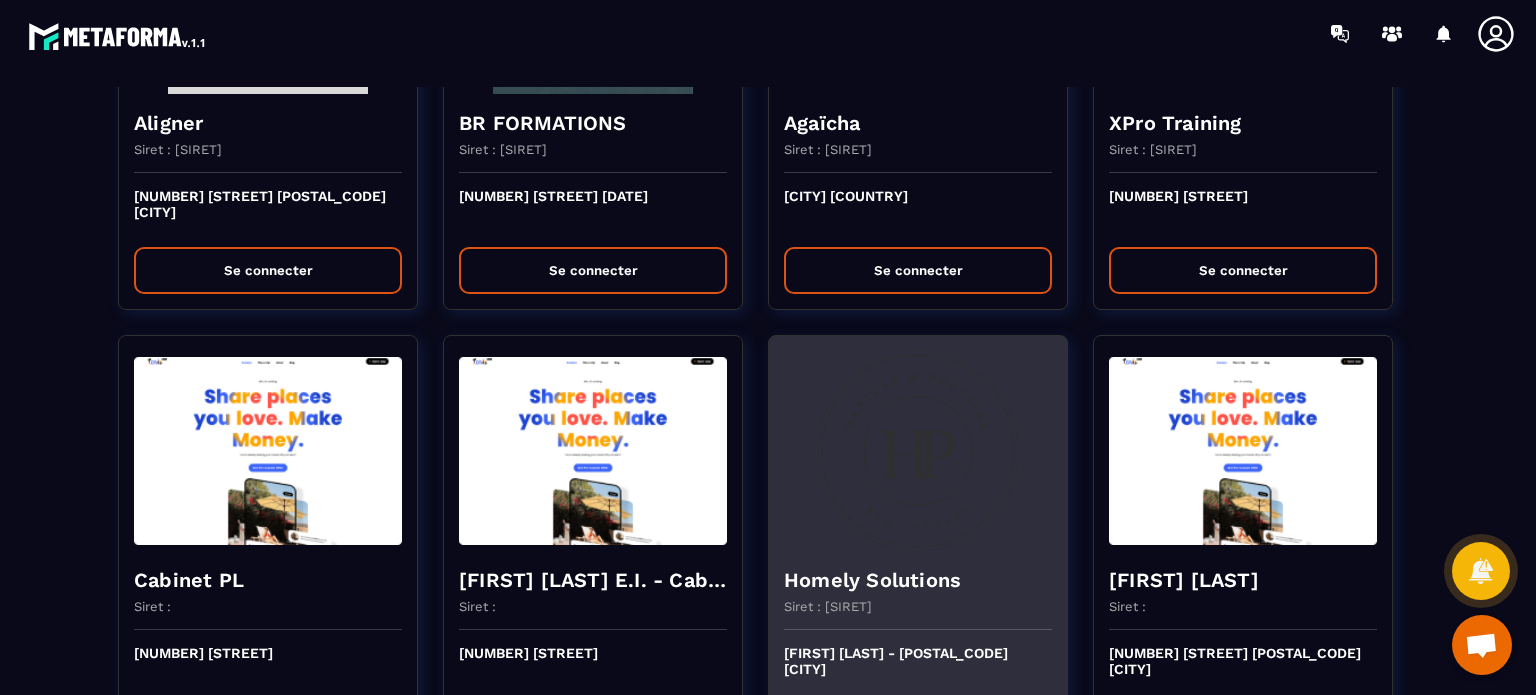 click at bounding box center [918, 451] 